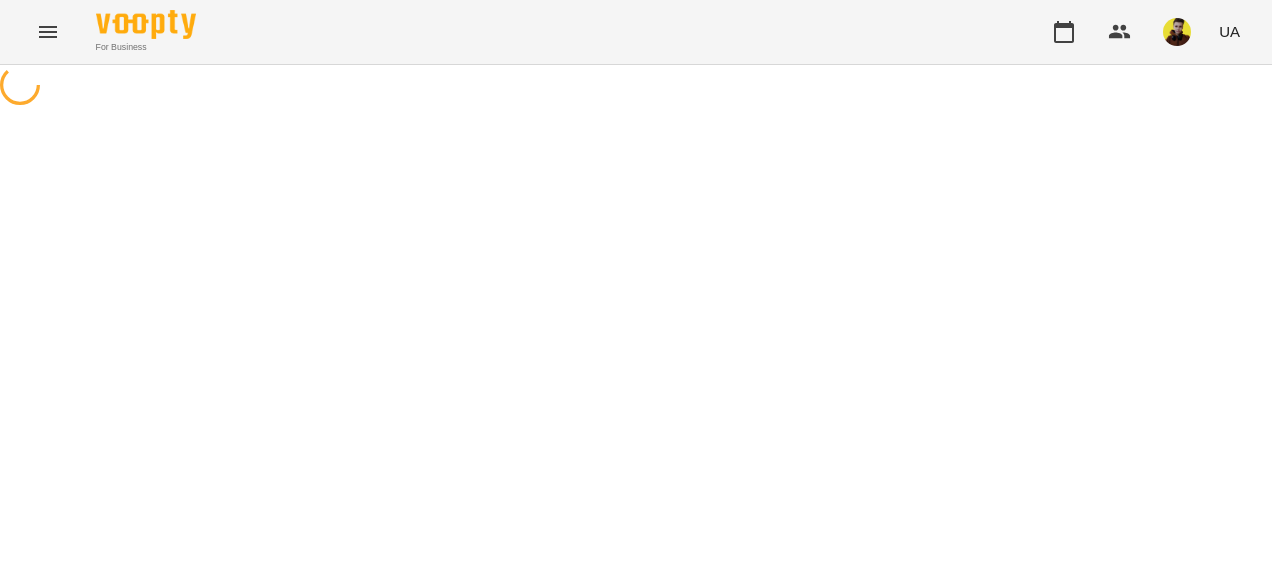 scroll, scrollTop: 0, scrollLeft: 0, axis: both 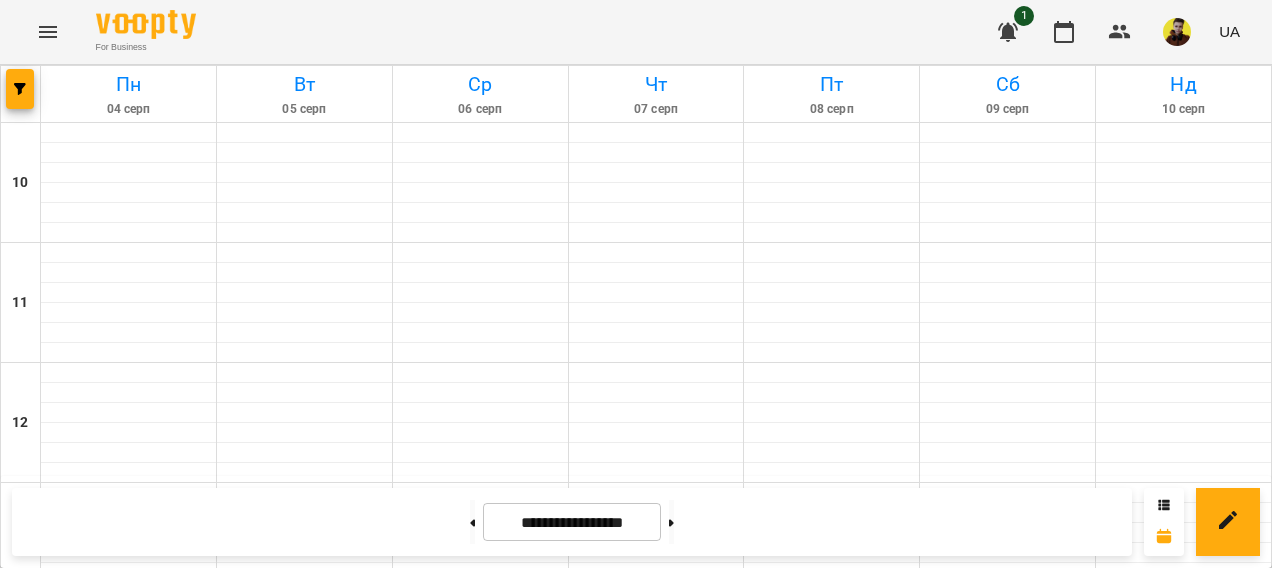 click on "19:00 11" at bounding box center [128, 1231] 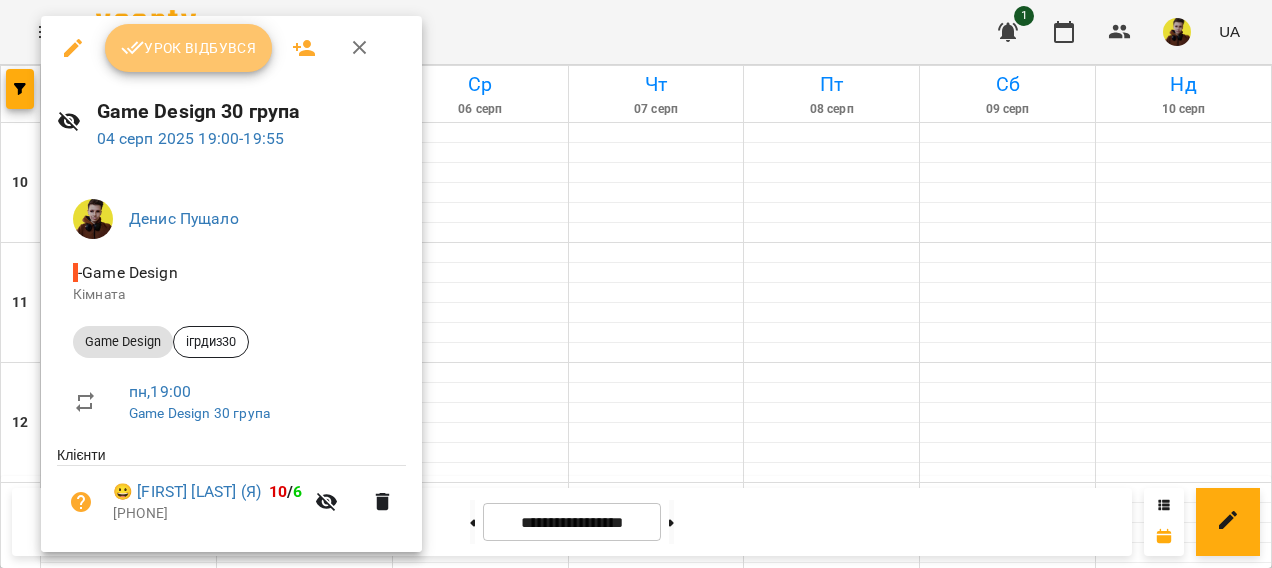 click on "Урок відбувся" at bounding box center [189, 48] 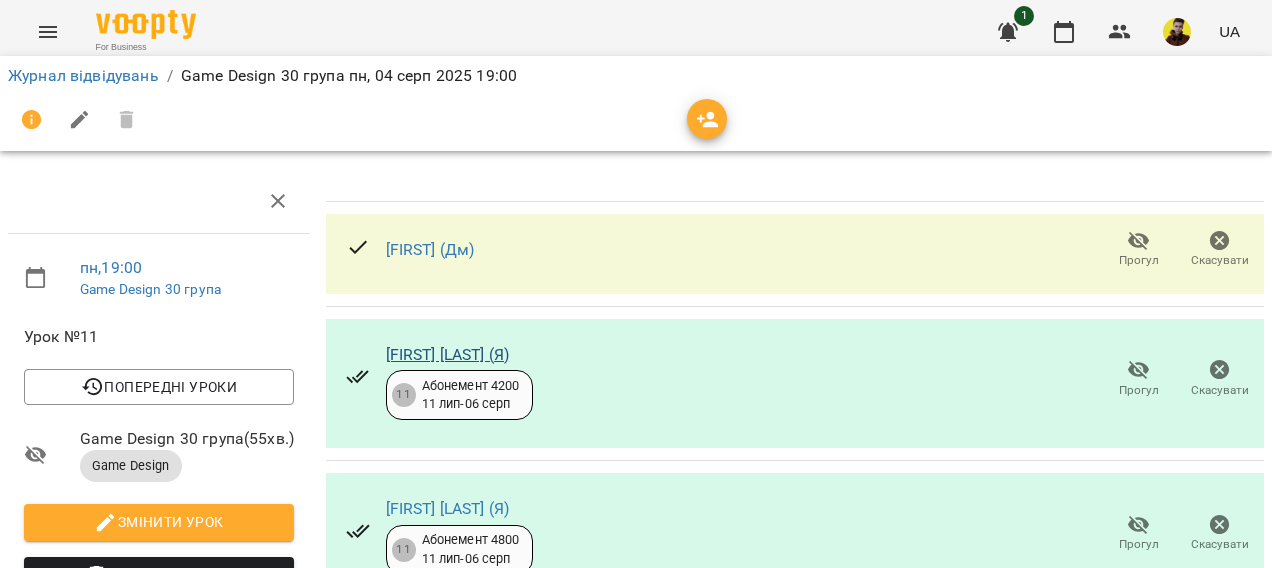 scroll, scrollTop: 0, scrollLeft: 0, axis: both 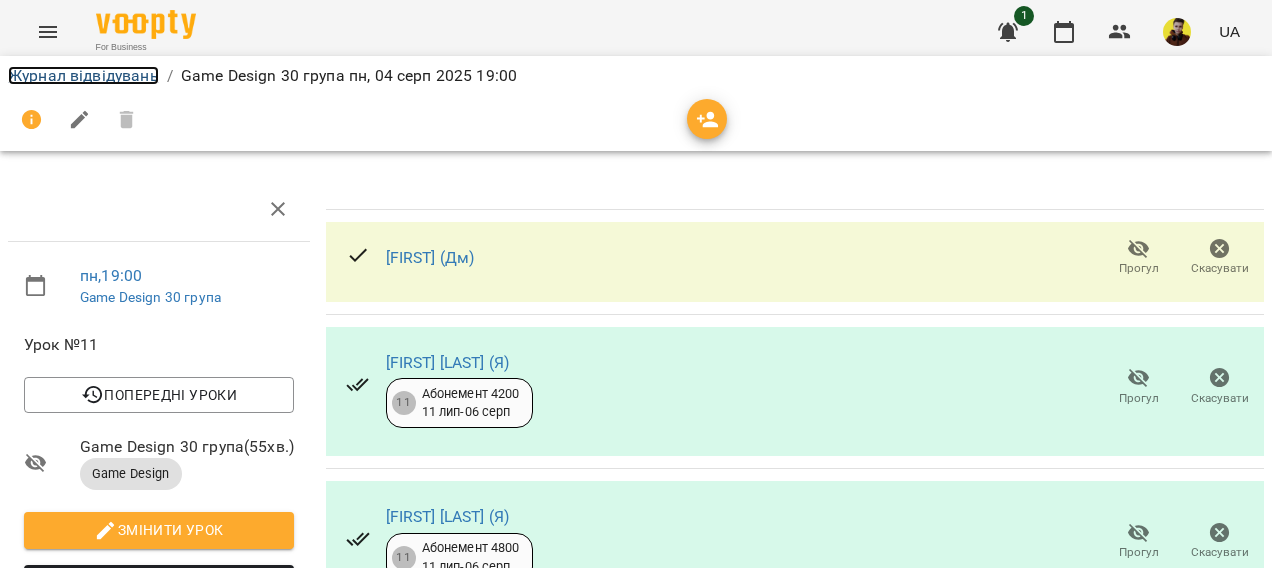 click on "Журнал відвідувань" at bounding box center (83, 75) 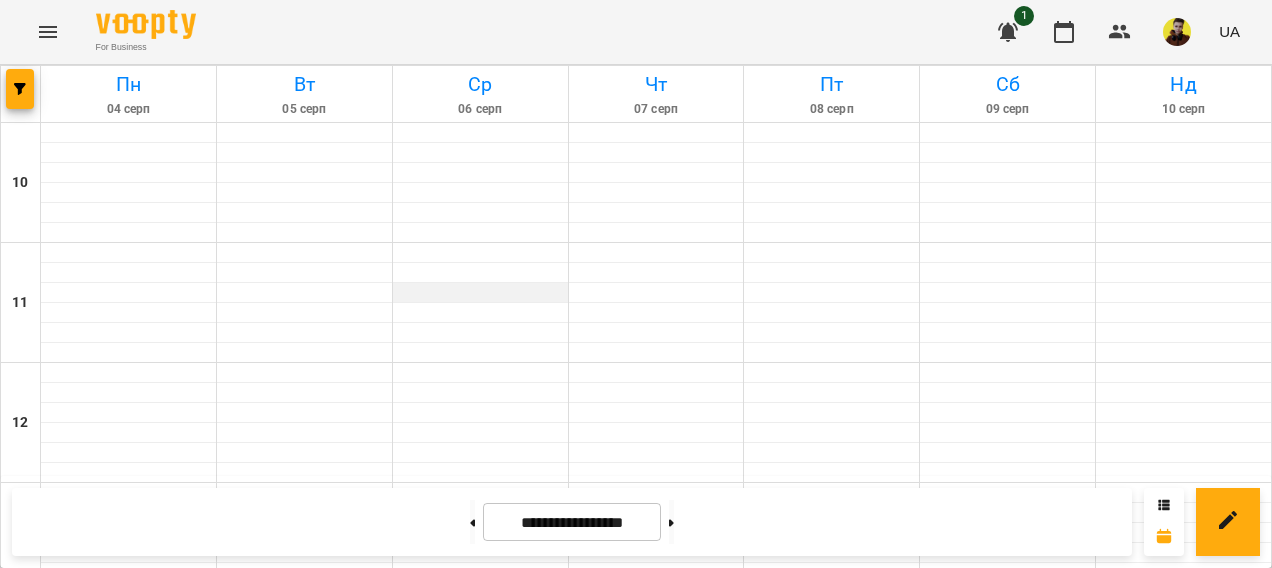 scroll, scrollTop: 1003, scrollLeft: 0, axis: vertical 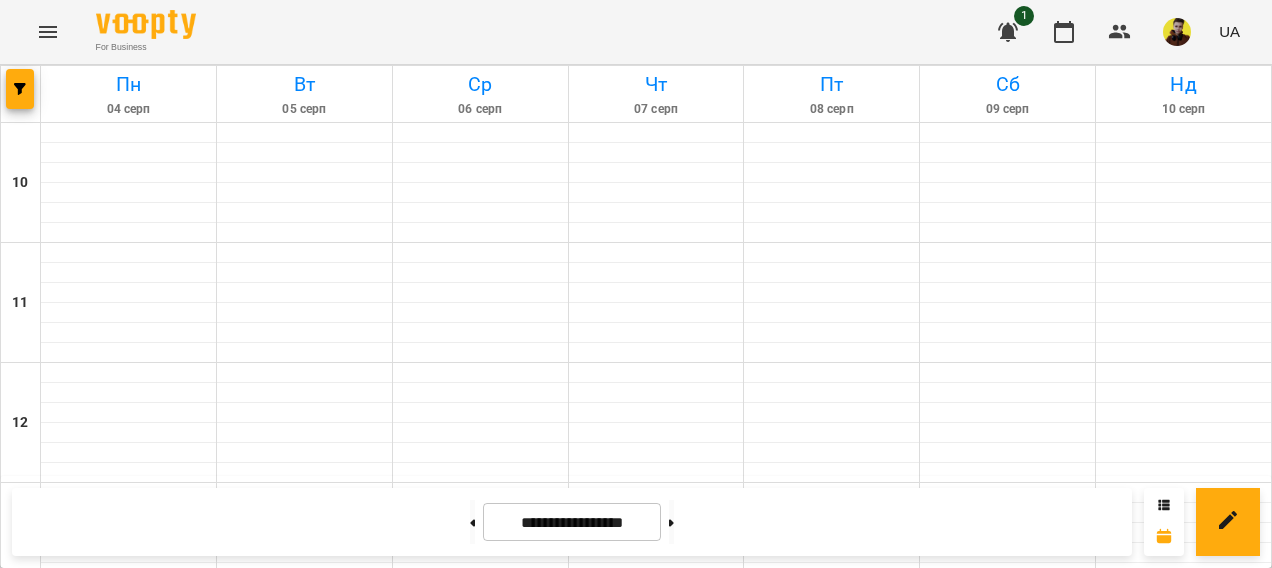 click on "[TIME] [NUMBER]" at bounding box center (304, 1231) 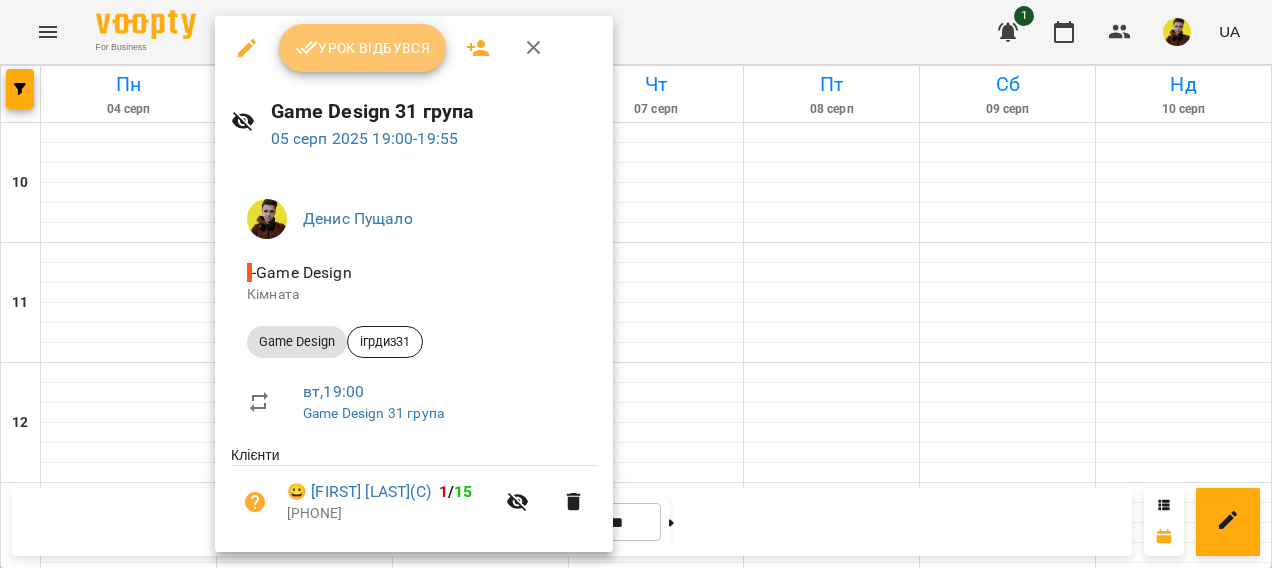 click on "Урок відбувся" at bounding box center (363, 48) 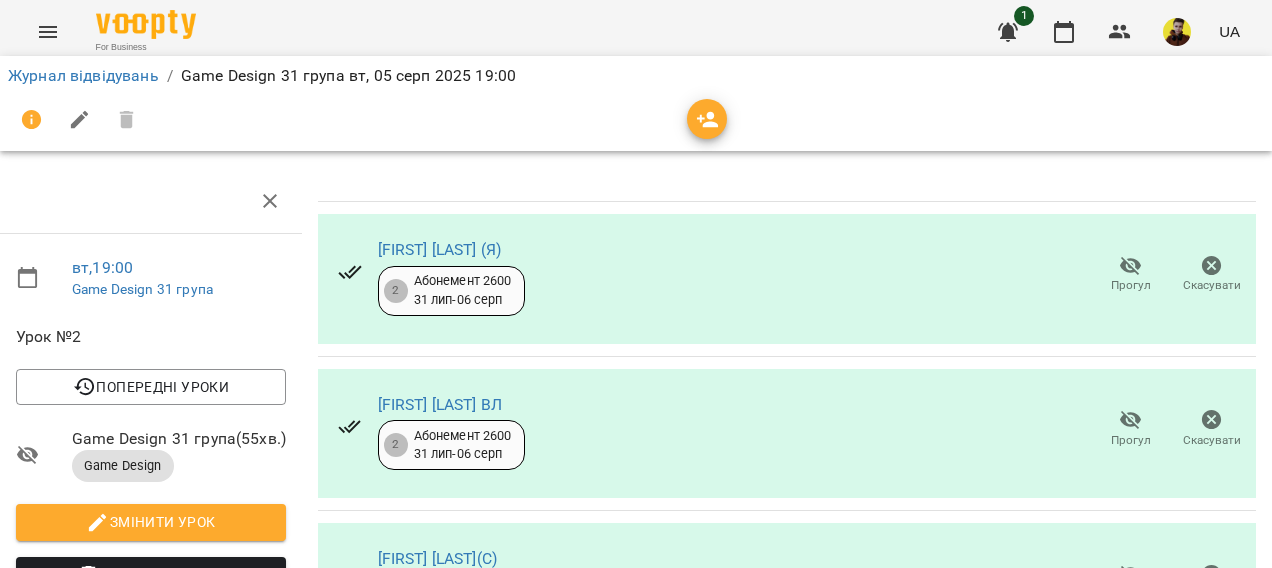 scroll, scrollTop: 1060, scrollLeft: 8, axis: both 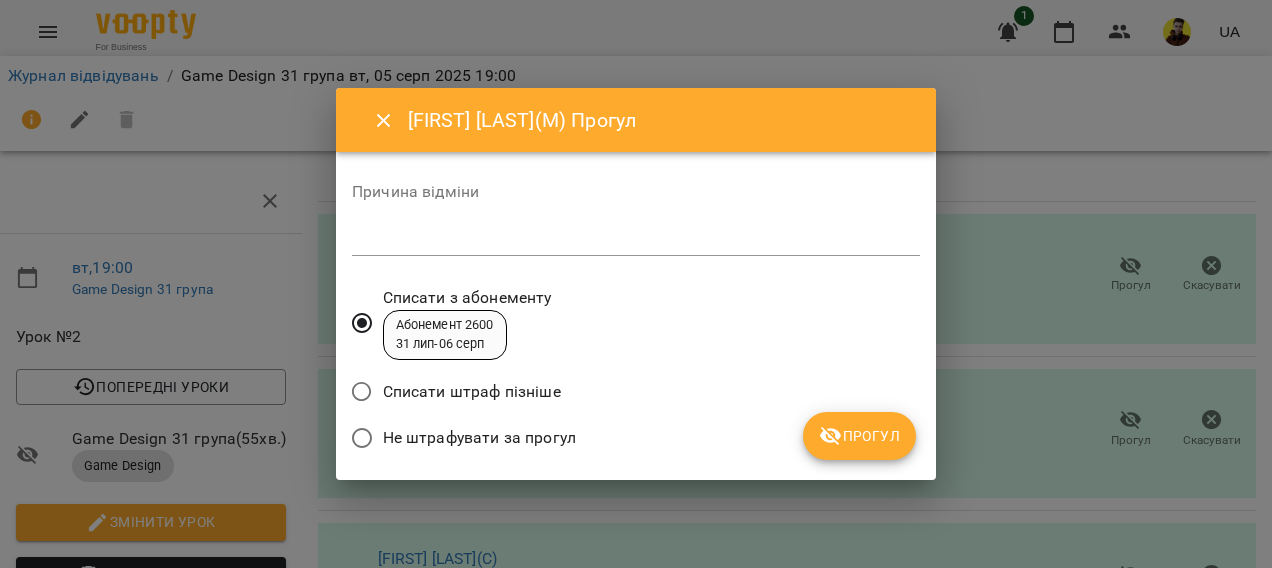 click on "Прогул" at bounding box center (859, 436) 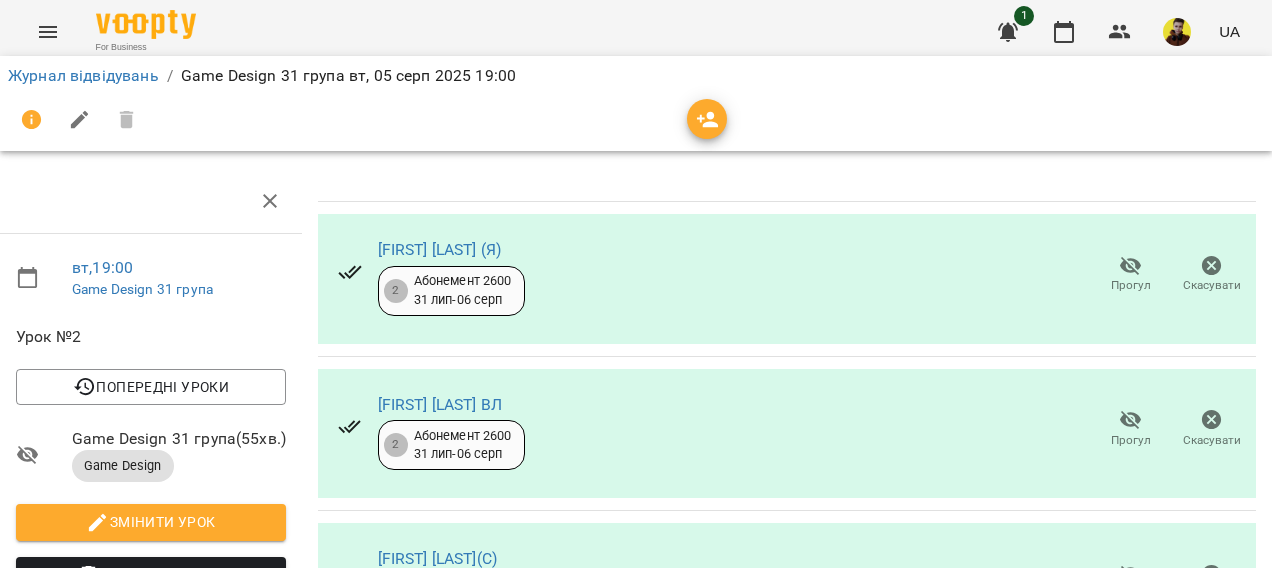 scroll, scrollTop: 0, scrollLeft: 8, axis: horizontal 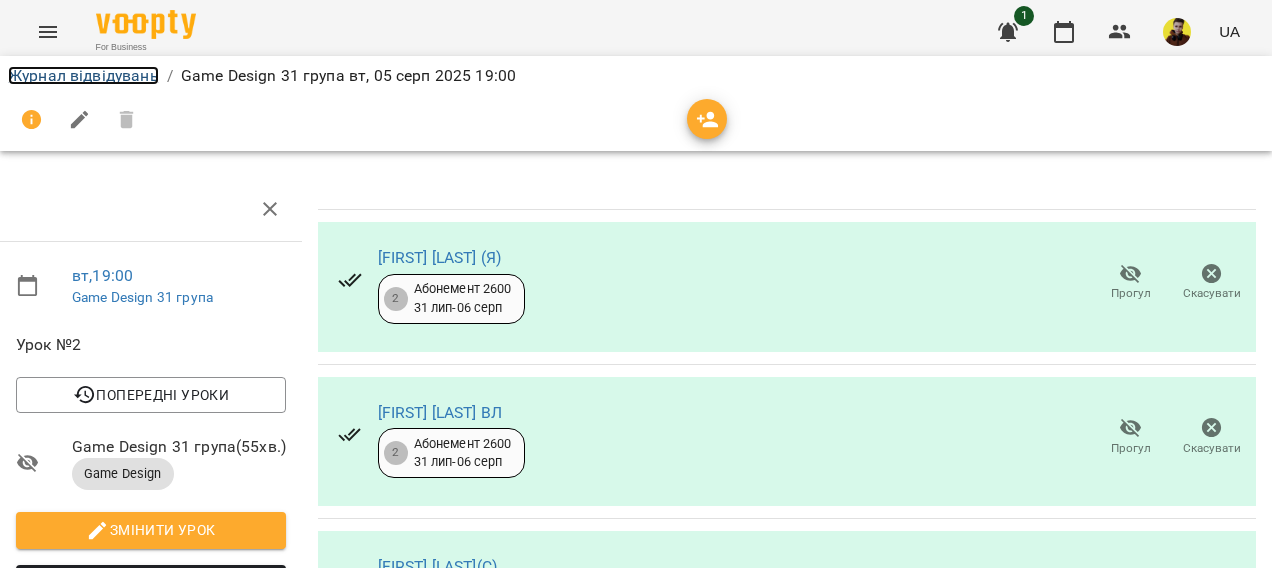 click on "Журнал відвідувань" at bounding box center (83, 75) 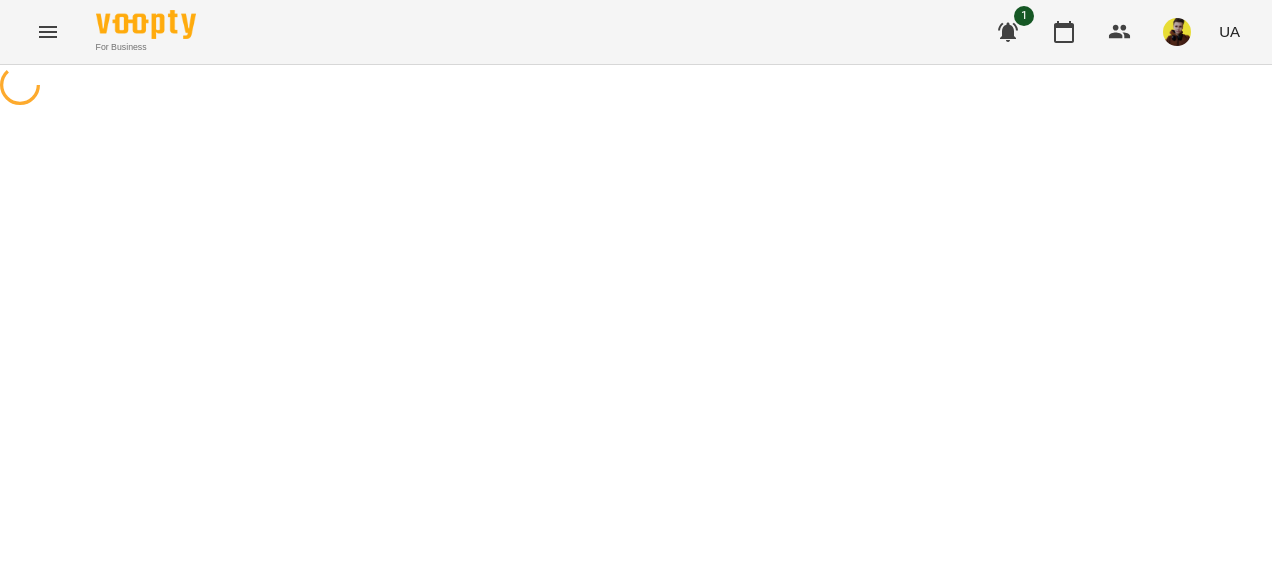 scroll, scrollTop: 0, scrollLeft: 0, axis: both 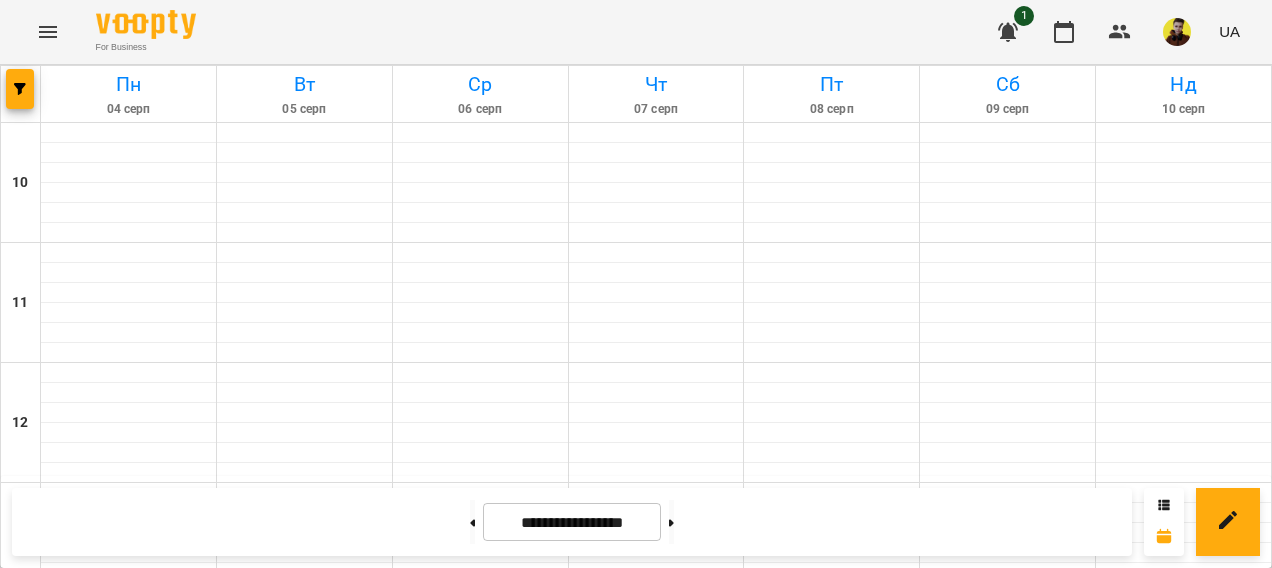 click on "4" at bounding box center [304, 1386] 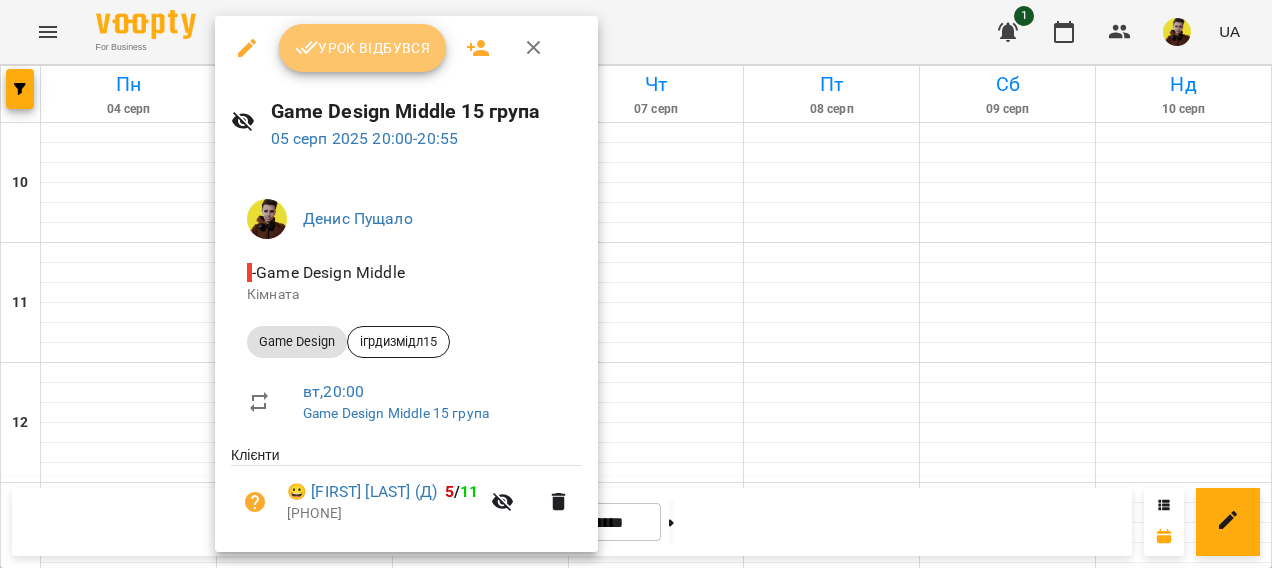 click on "Урок відбувся" at bounding box center [363, 48] 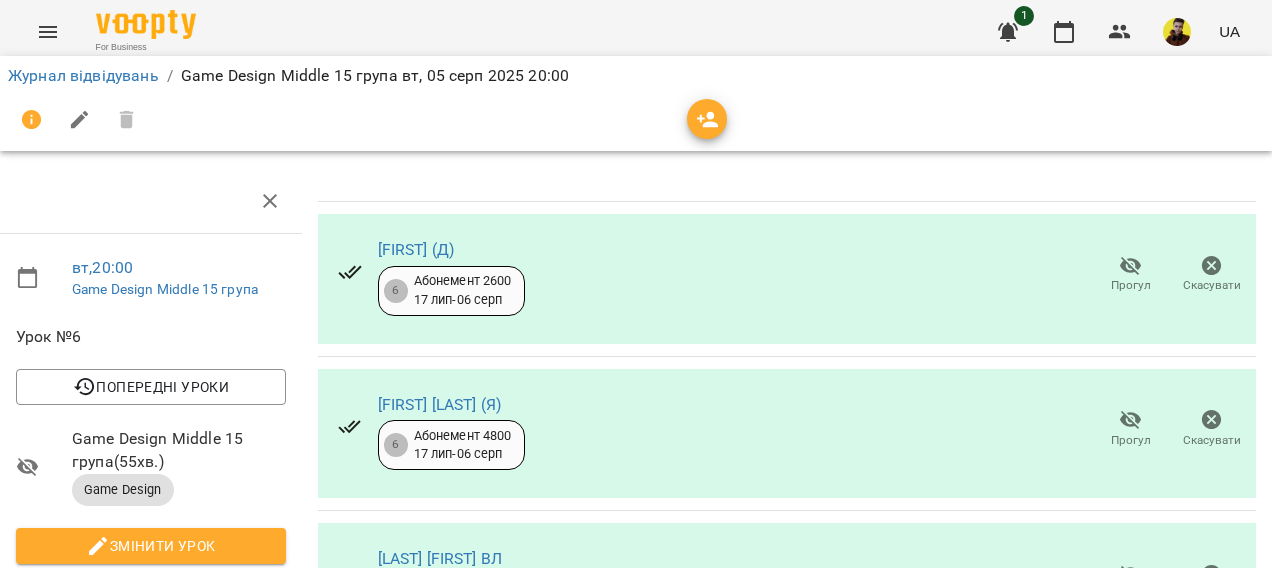 scroll, scrollTop: 124, scrollLeft: 8, axis: both 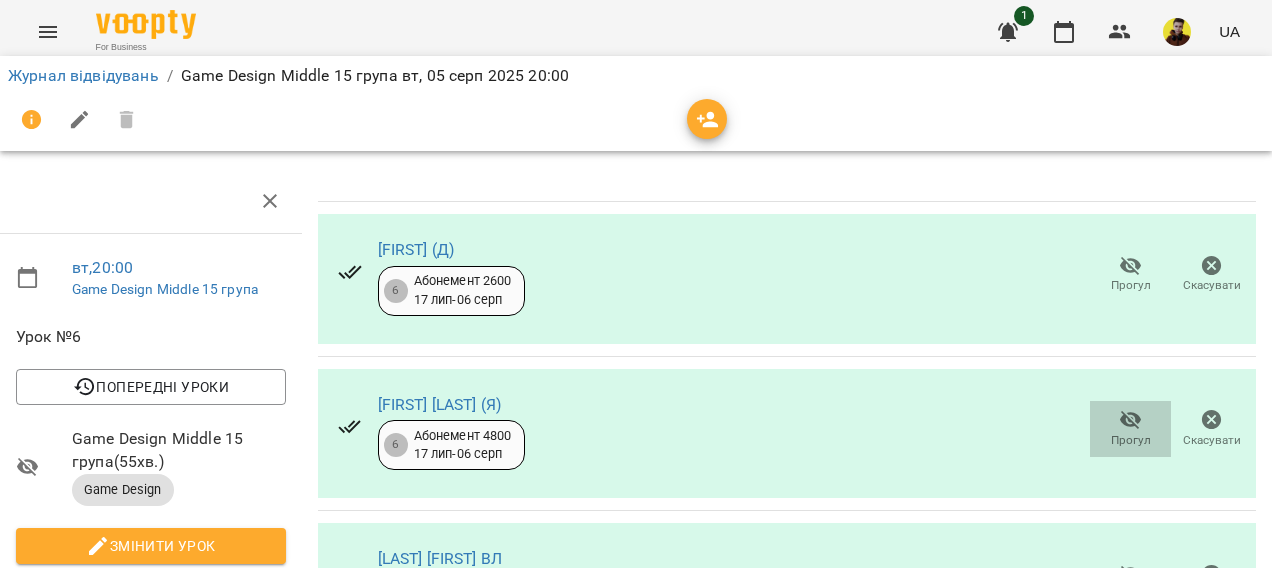 click on "Прогул" at bounding box center [1130, 428] 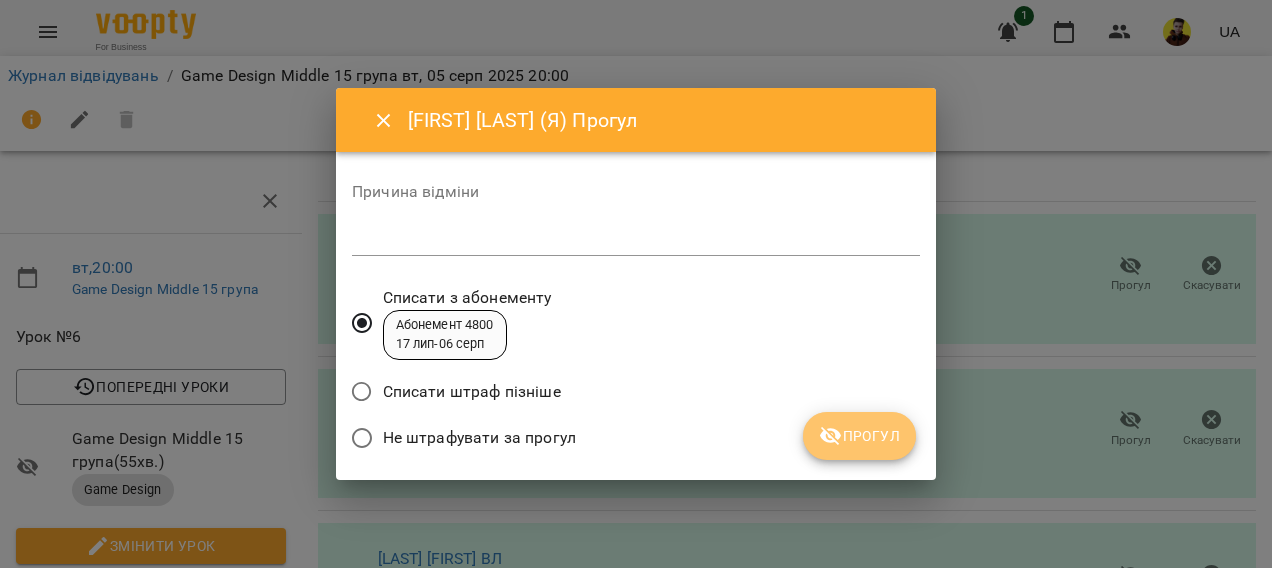 click on "Прогул" at bounding box center [859, 436] 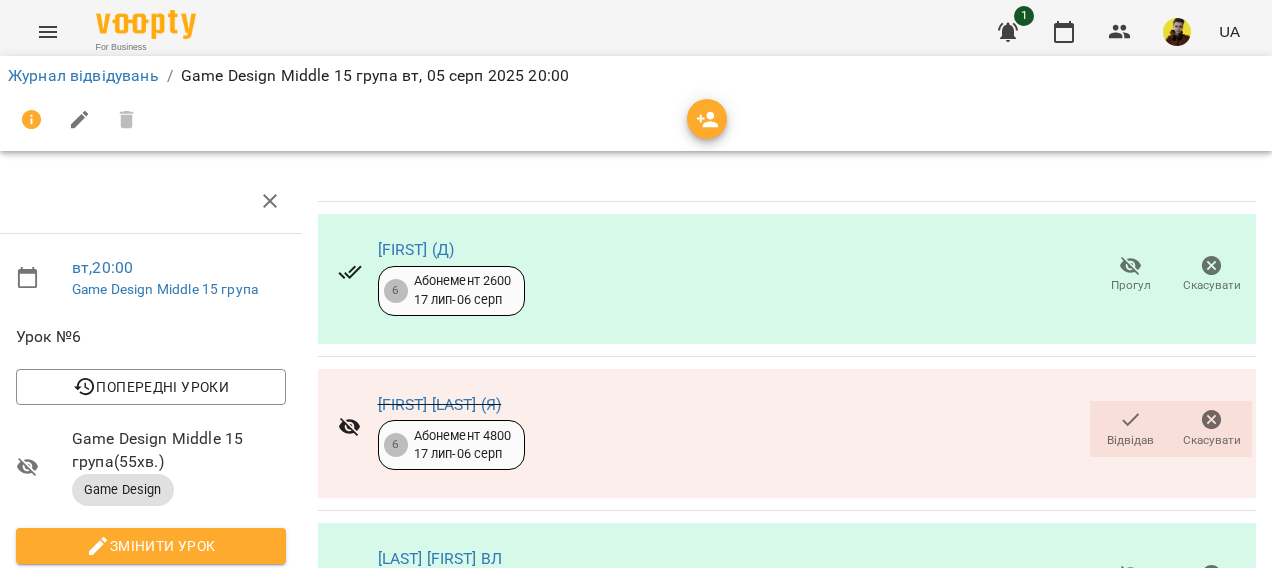 scroll, scrollTop: 0, scrollLeft: 8, axis: horizontal 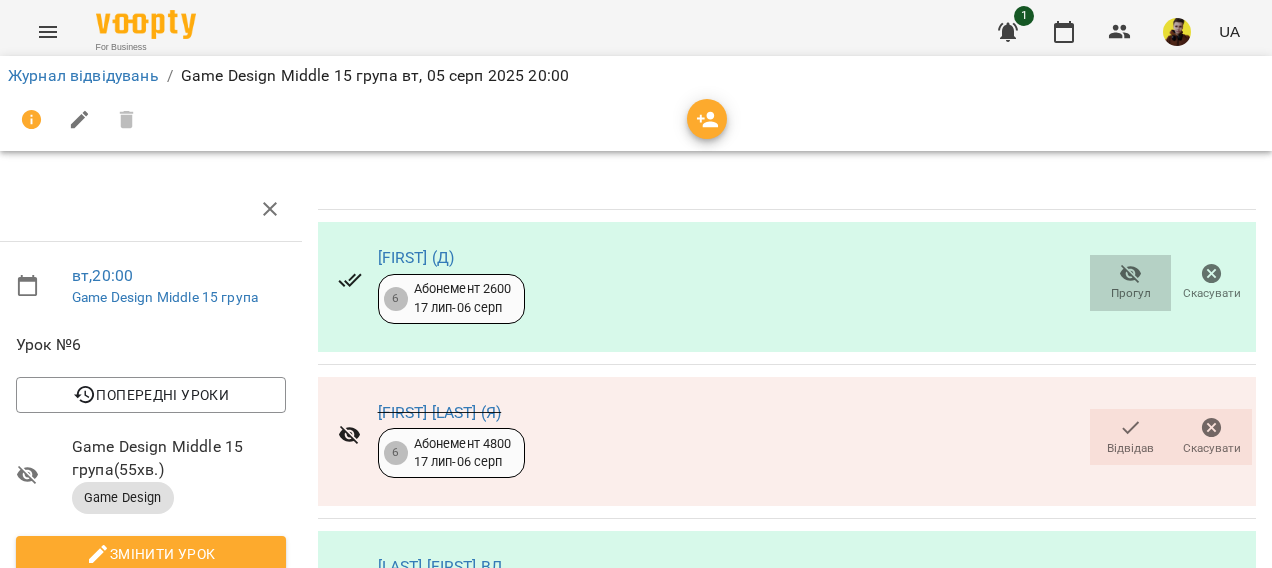 click on "Прогул" at bounding box center (1130, 283) 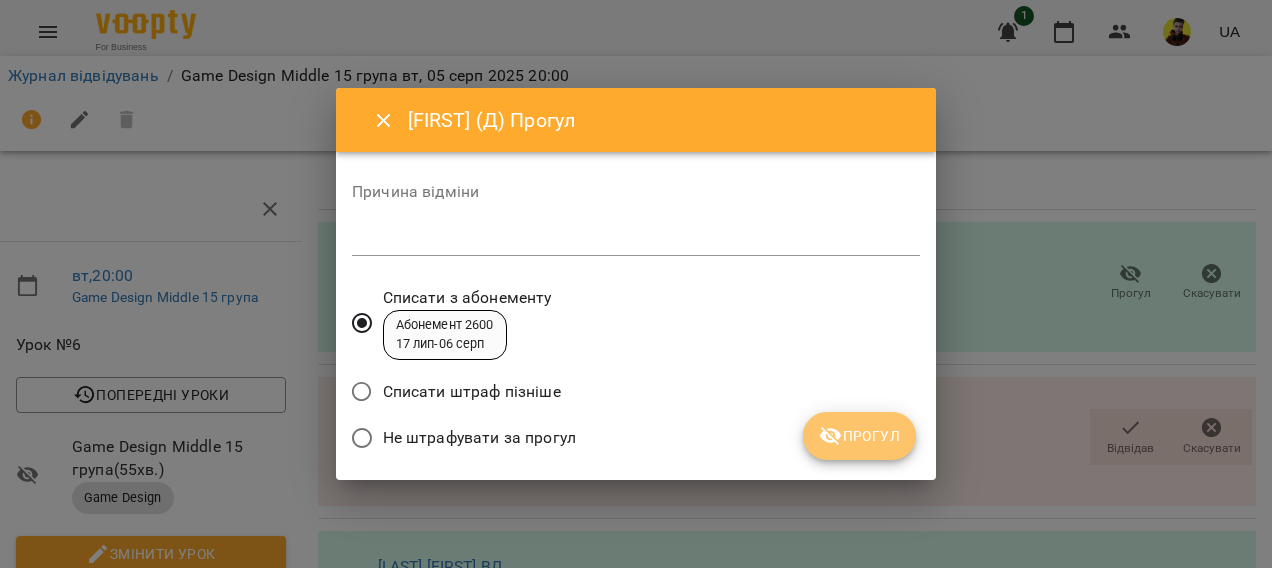 click on "Прогул" at bounding box center [859, 436] 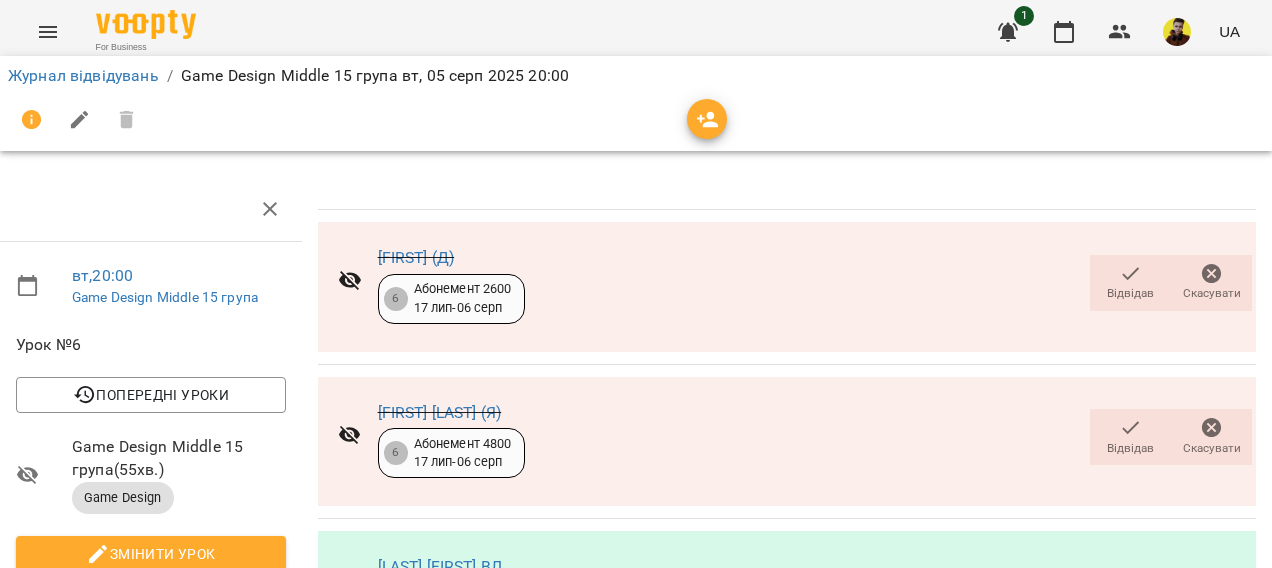 scroll, scrollTop: 389, scrollLeft: 8, axis: both 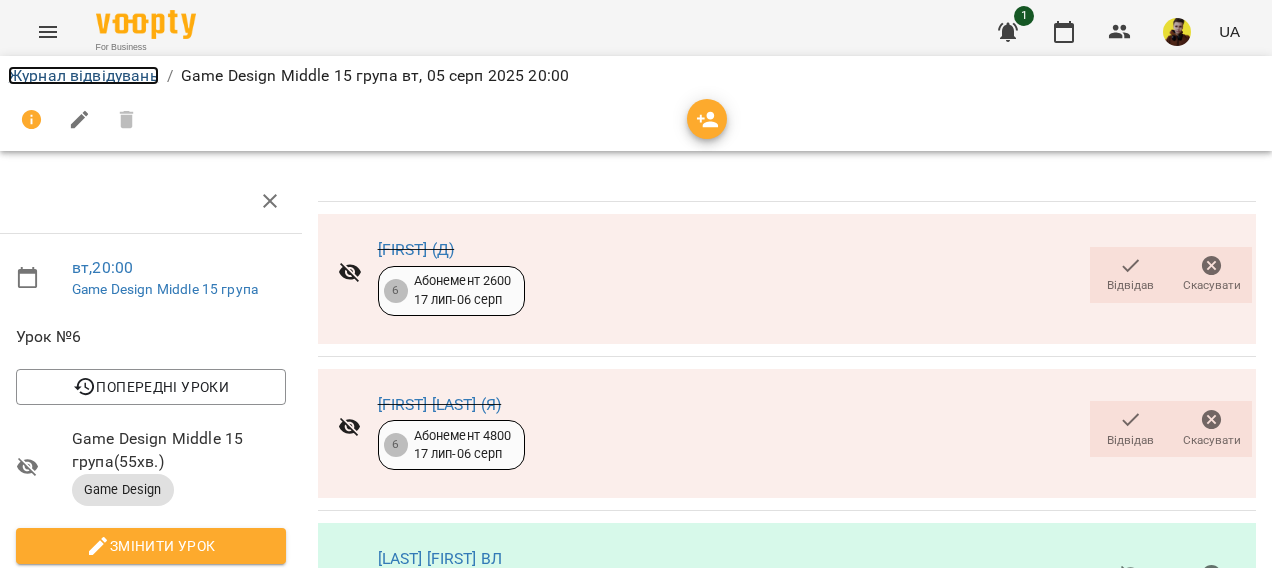 click on "Журнал відвідувань" at bounding box center [83, 75] 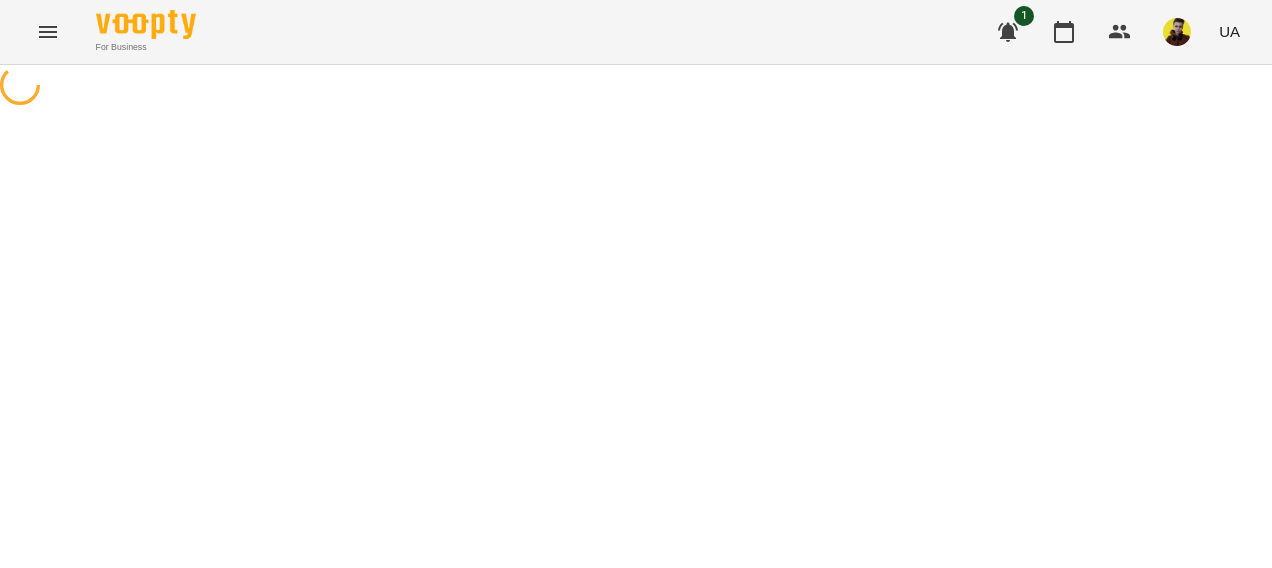 scroll, scrollTop: 0, scrollLeft: 0, axis: both 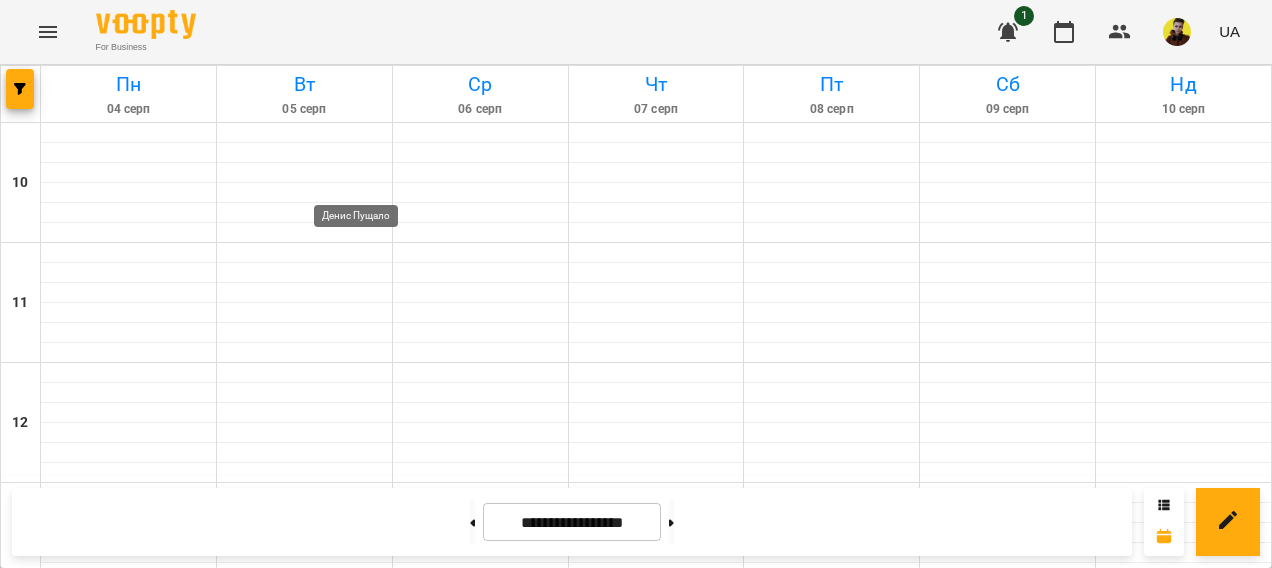 click at bounding box center (360, 1111) 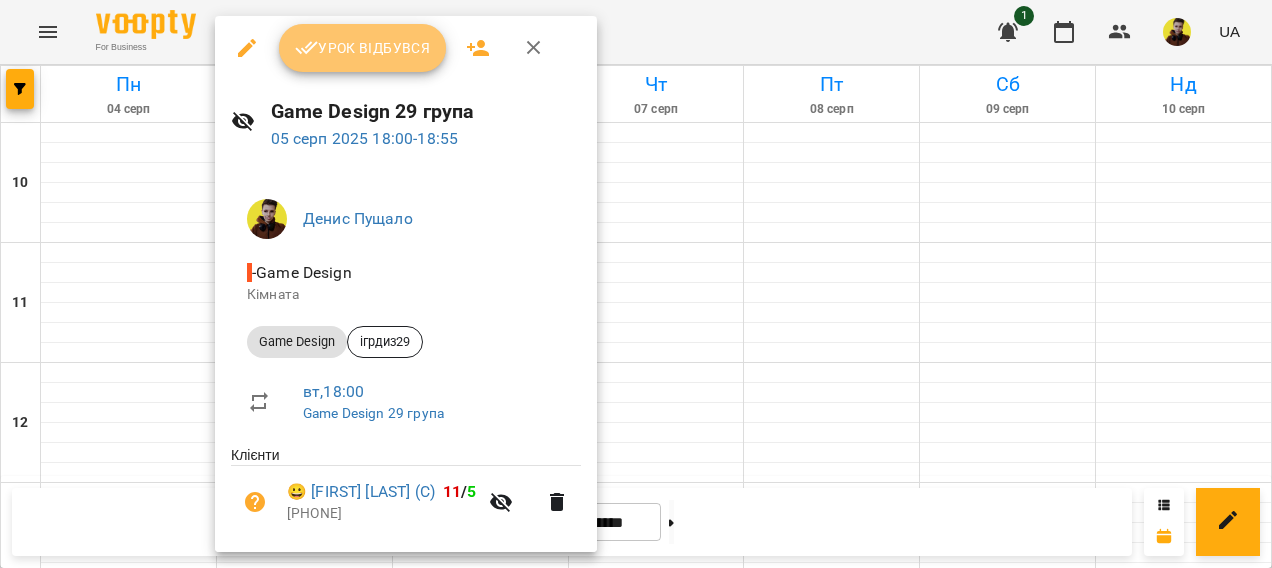 click on "Урок відбувся" at bounding box center [363, 48] 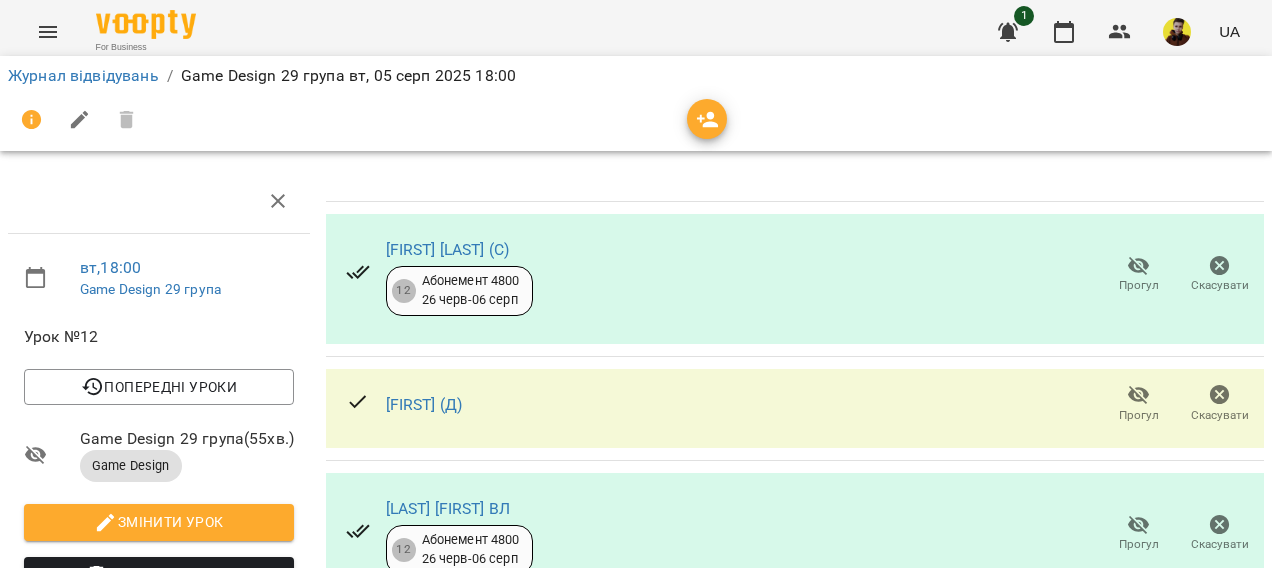 scroll, scrollTop: 0, scrollLeft: 0, axis: both 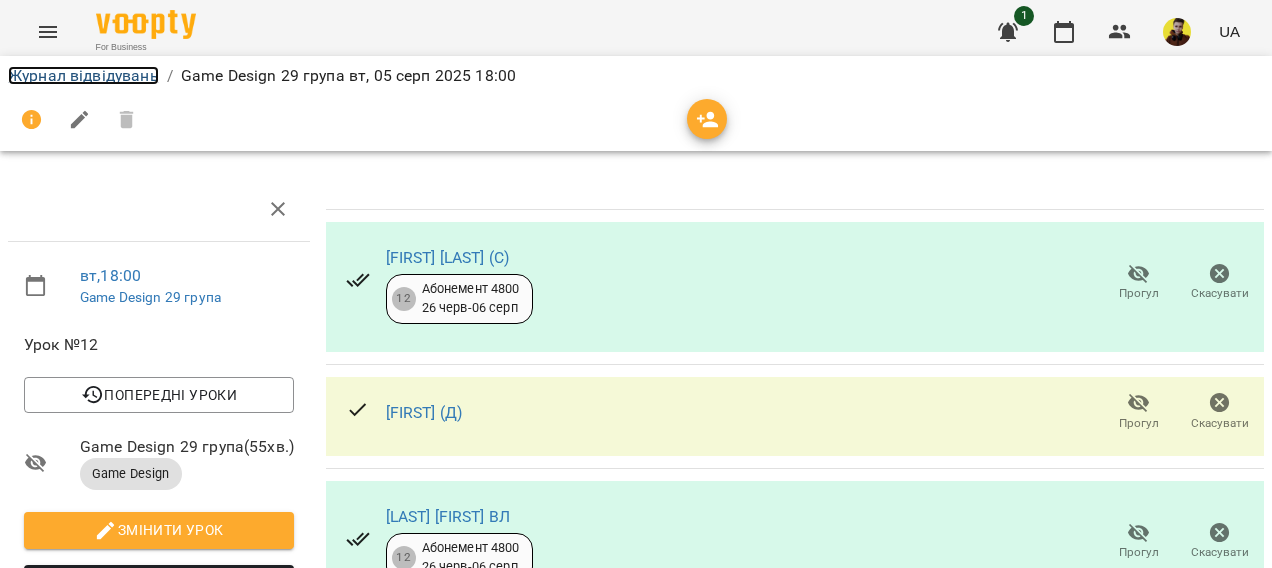 click on "Журнал відвідувань" at bounding box center (83, 75) 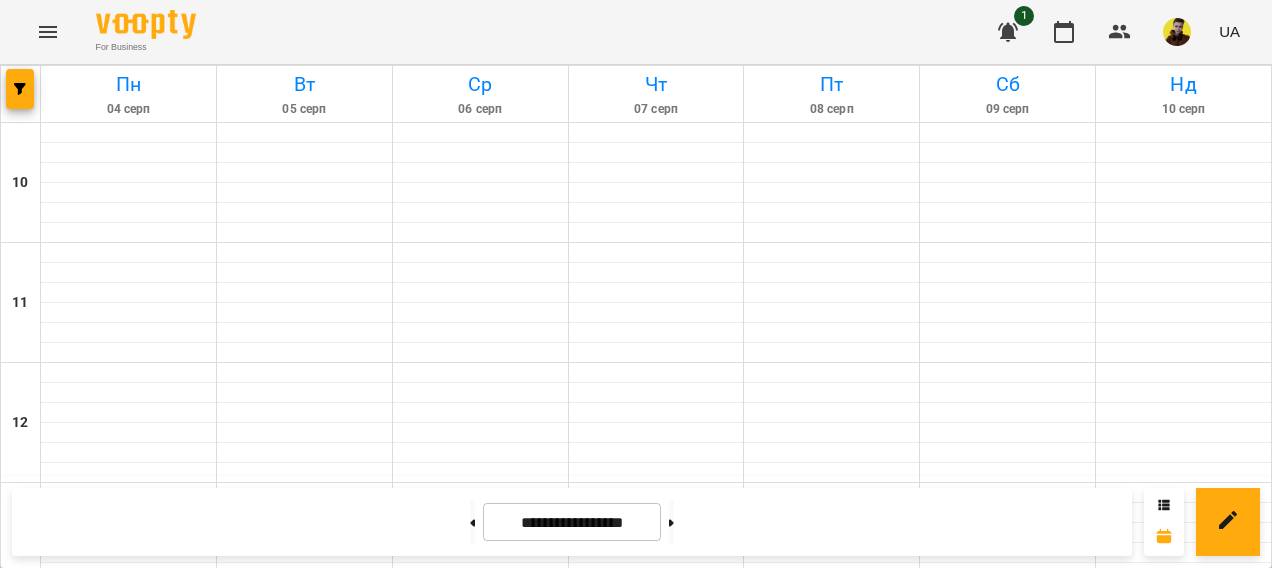 click on "Пн" at bounding box center [128, 84] 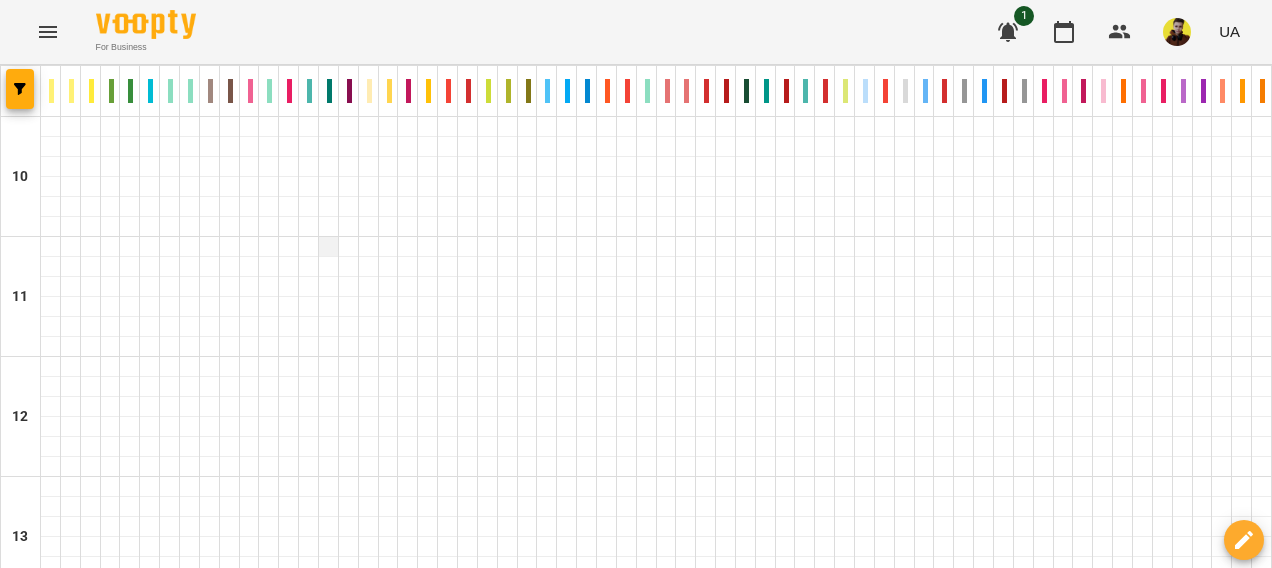 scroll, scrollTop: 800, scrollLeft: 0, axis: vertical 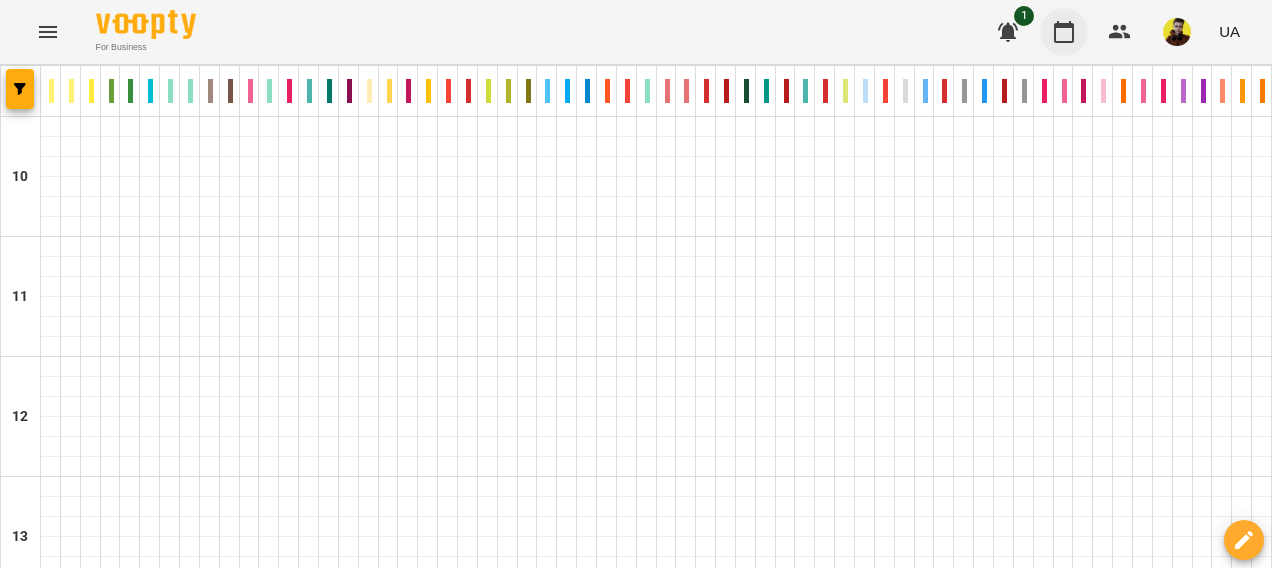 click 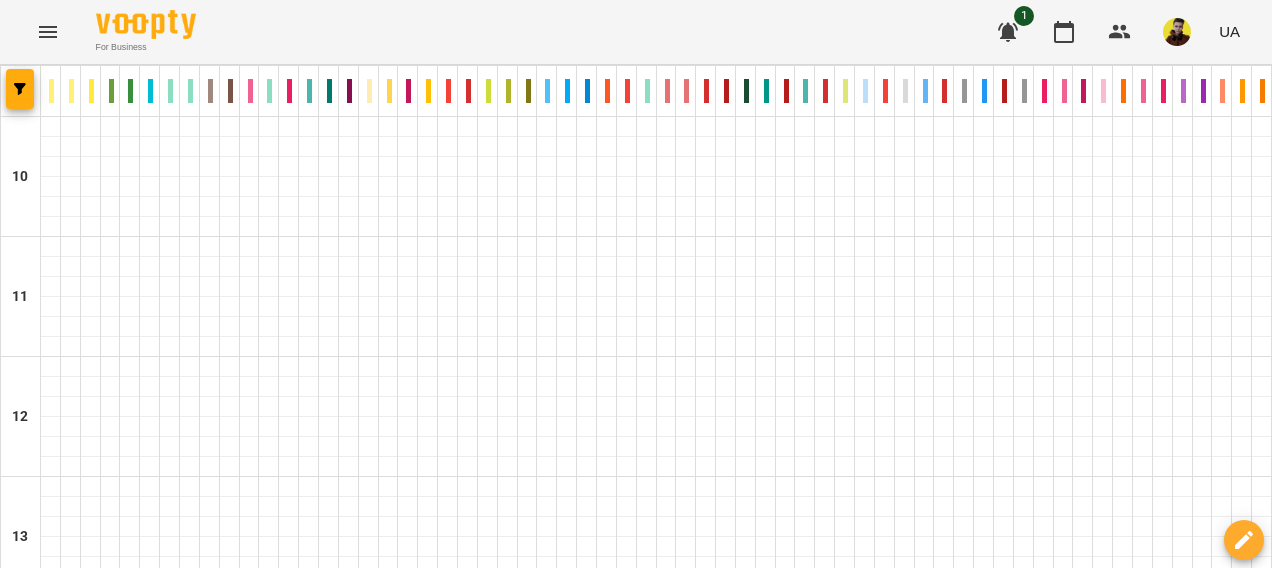 click 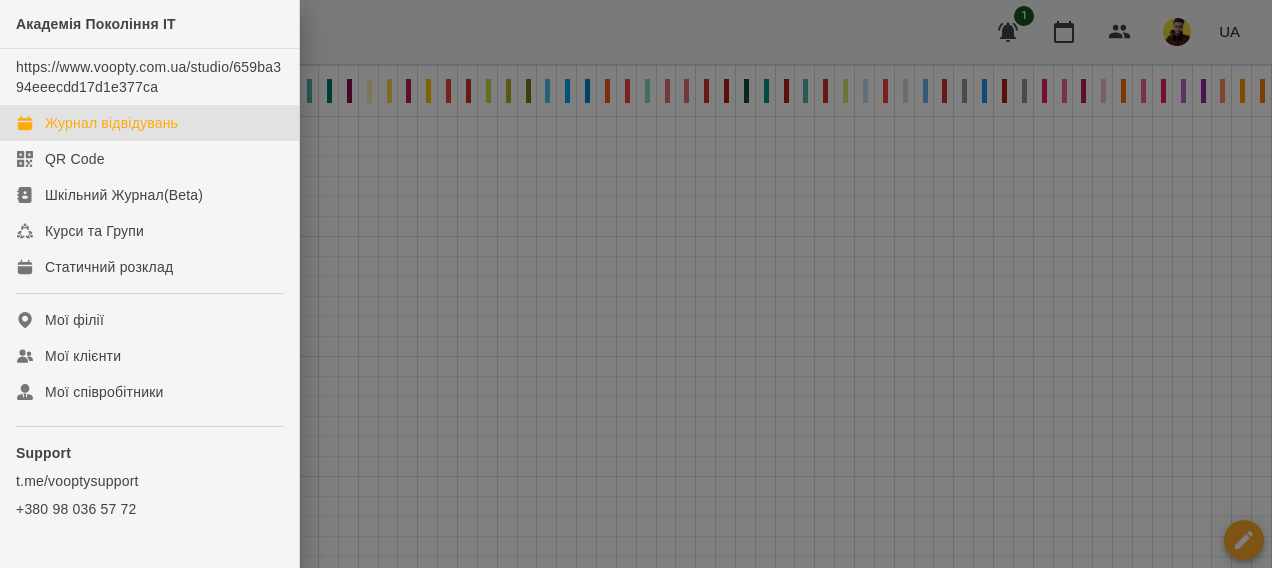 click at bounding box center (636, 284) 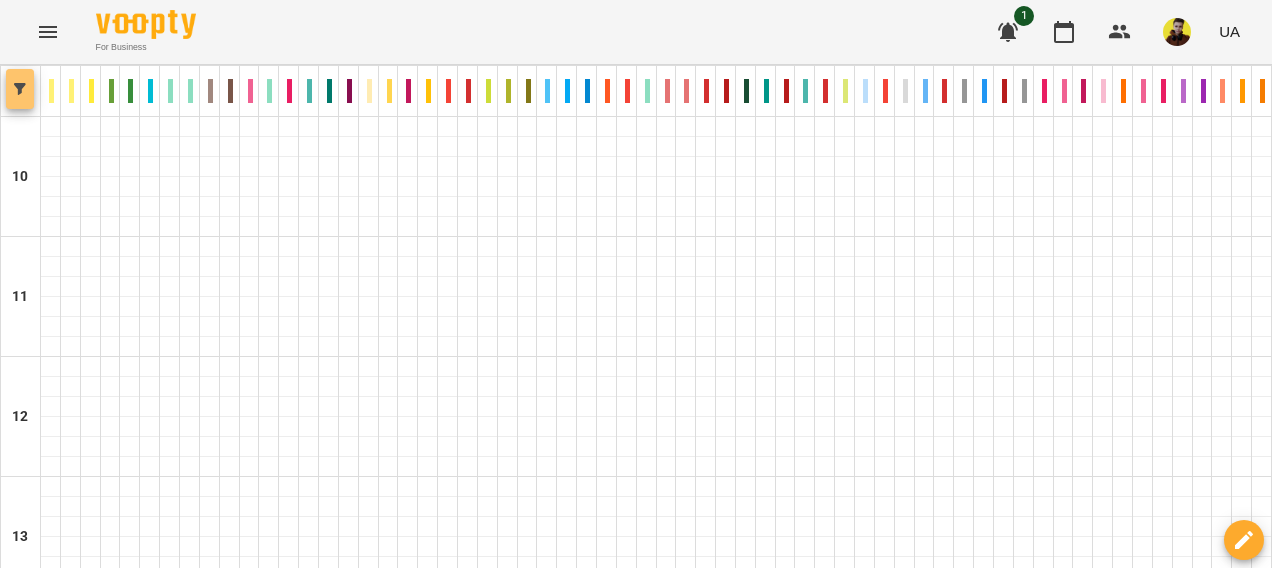 click 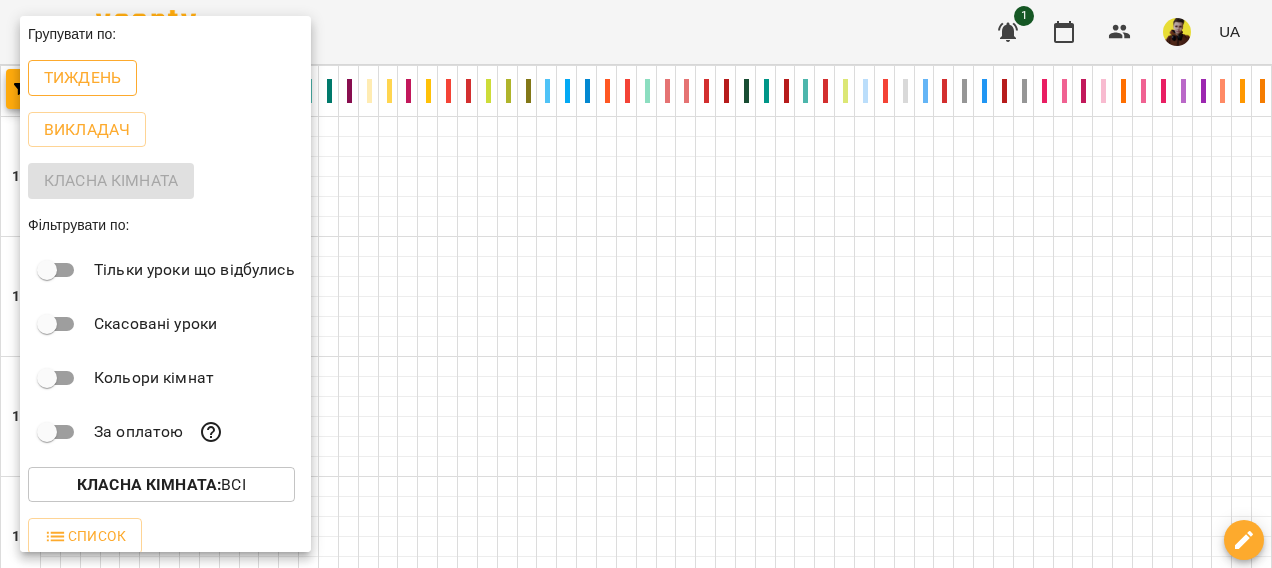 click on "Тиждень" at bounding box center [82, 78] 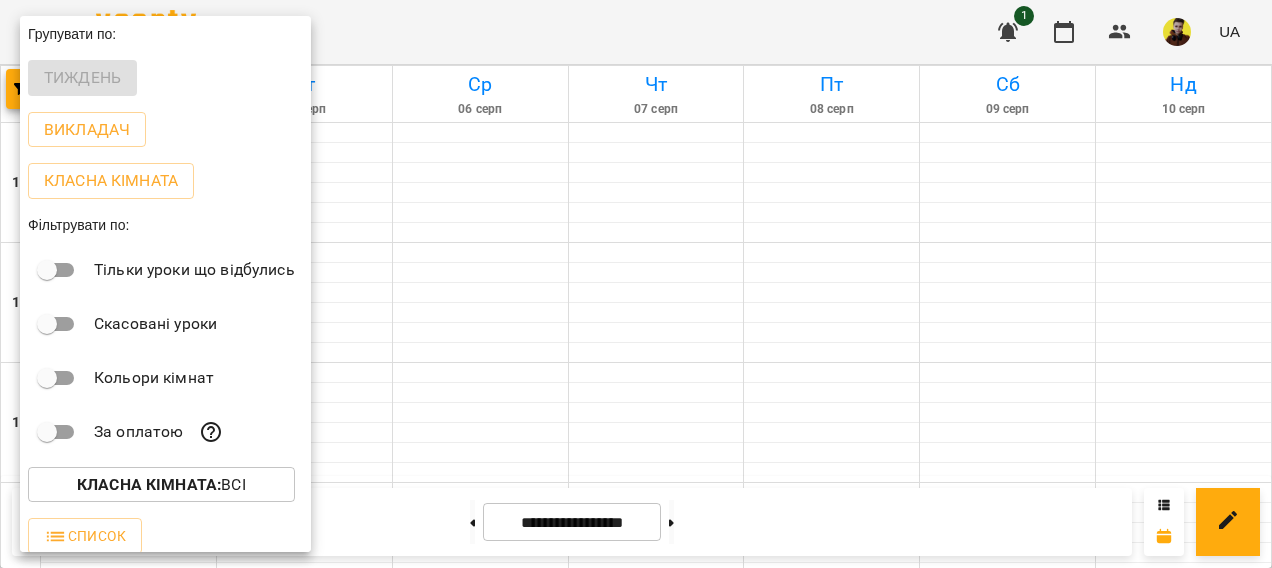 click at bounding box center (636, 284) 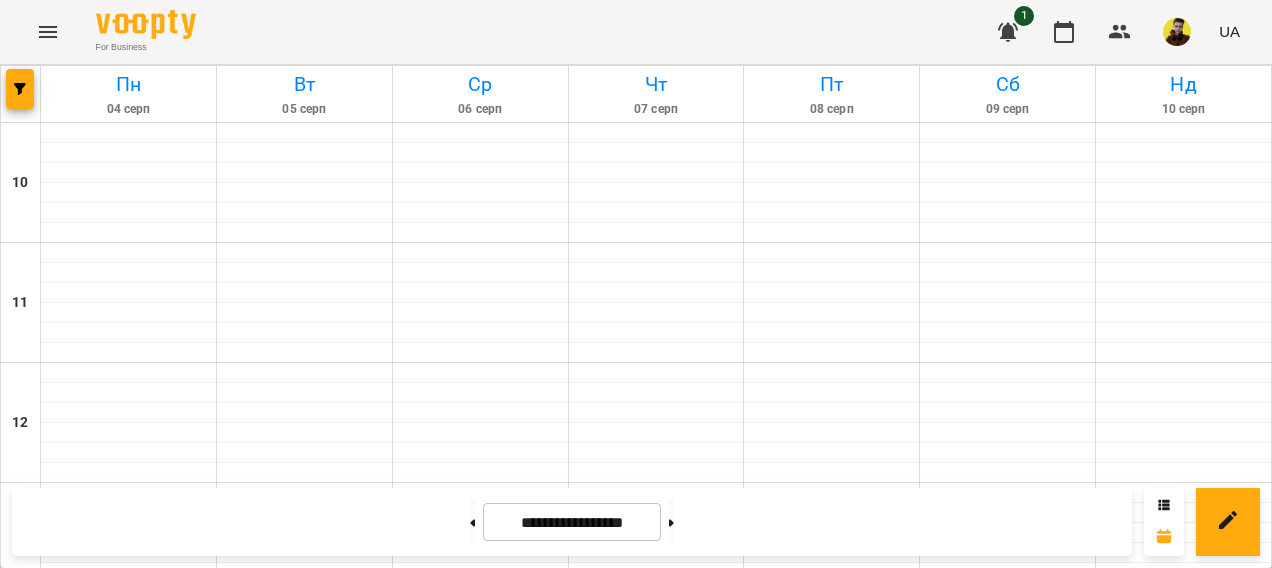 scroll, scrollTop: 800, scrollLeft: 0, axis: vertical 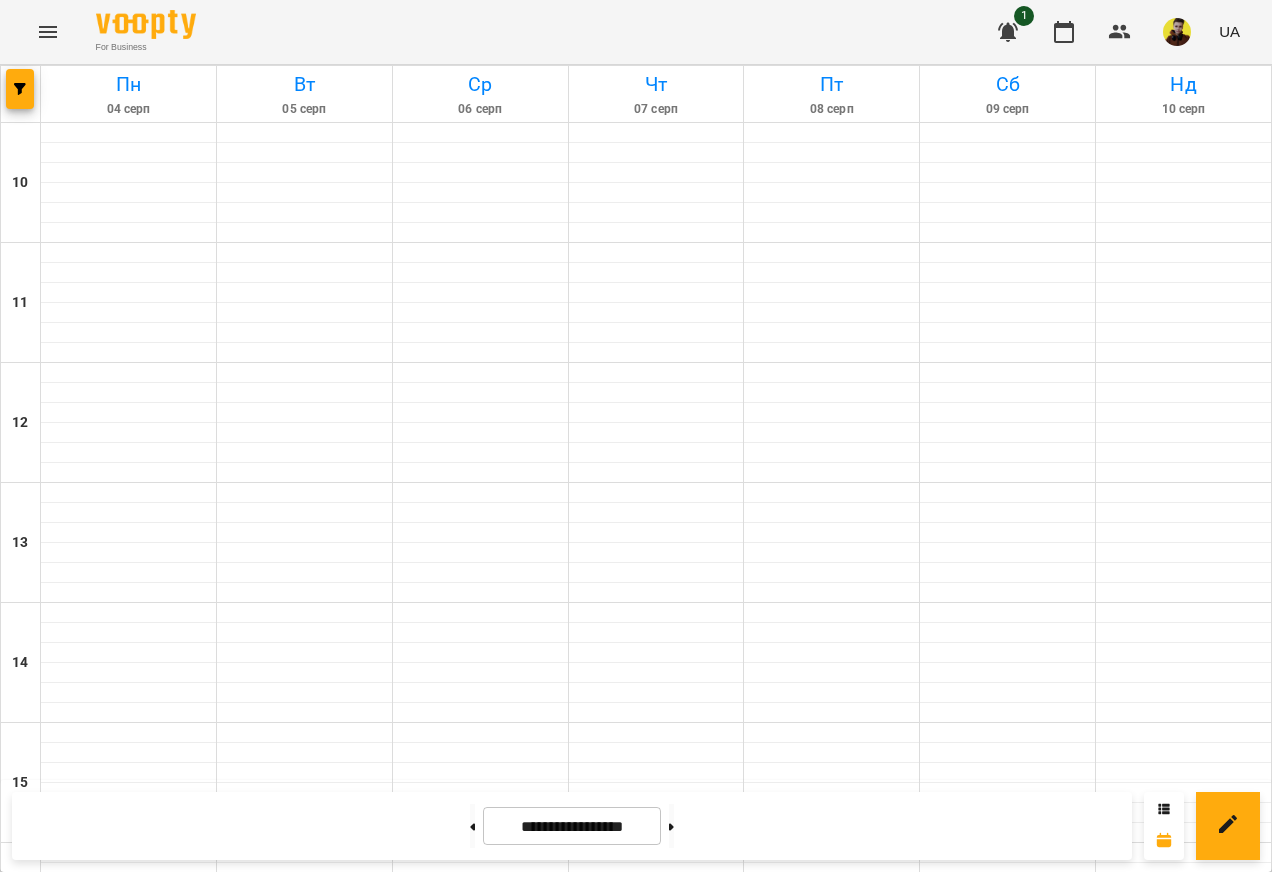click on "Game Design (ігрдиз30)" at bounding box center (480, 1301) 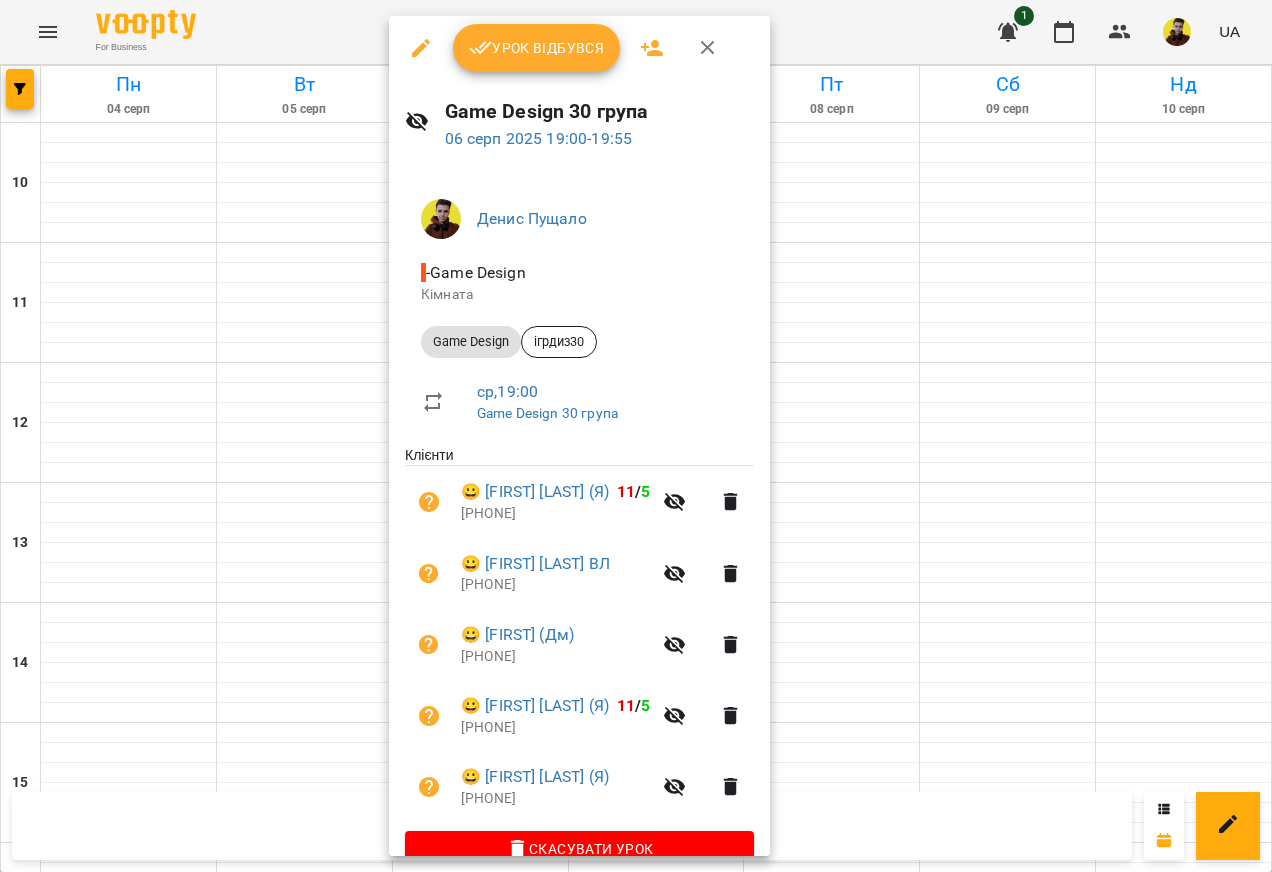 click at bounding box center [636, 436] 